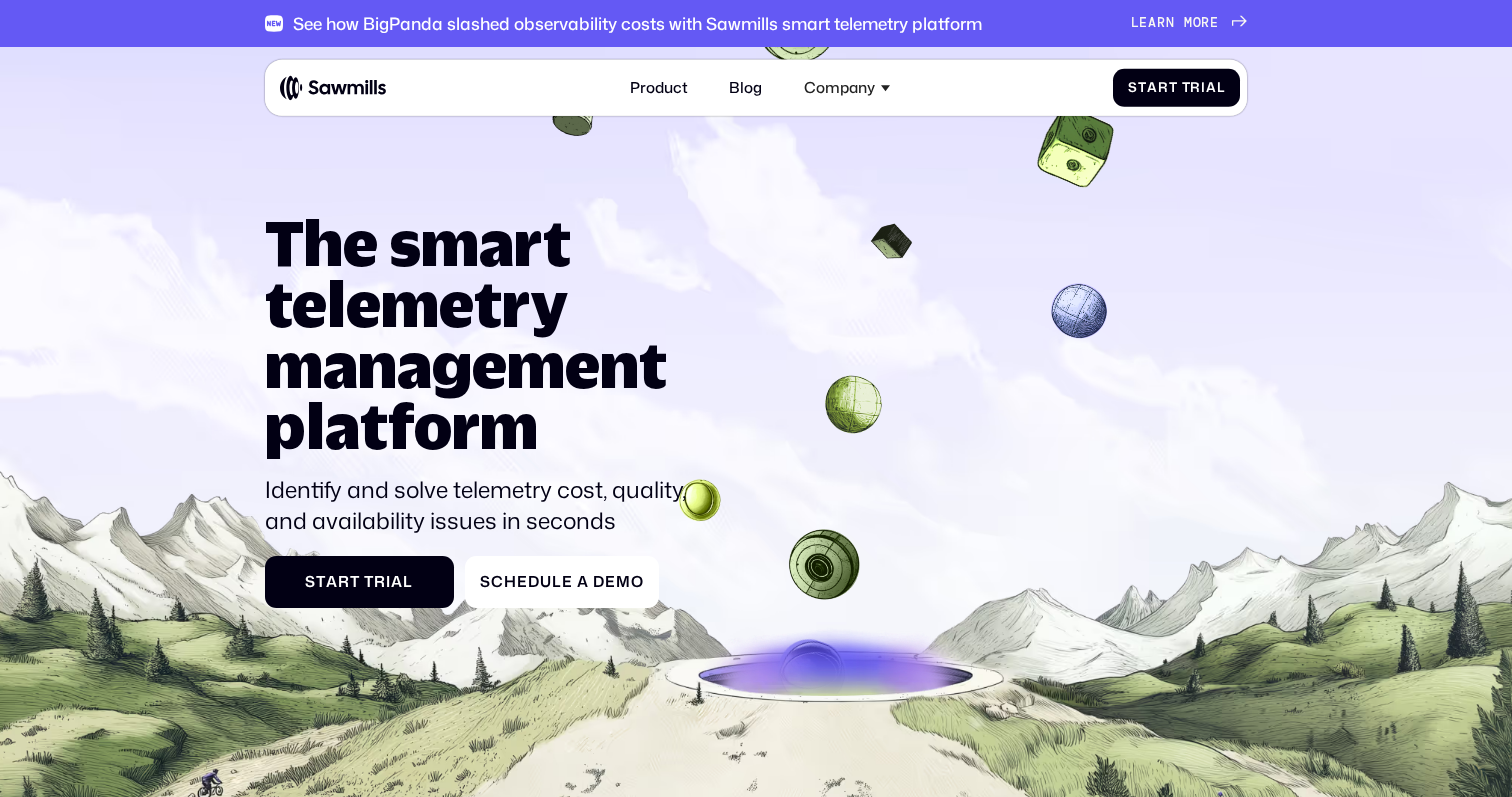 scroll, scrollTop: 0, scrollLeft: 0, axis: both 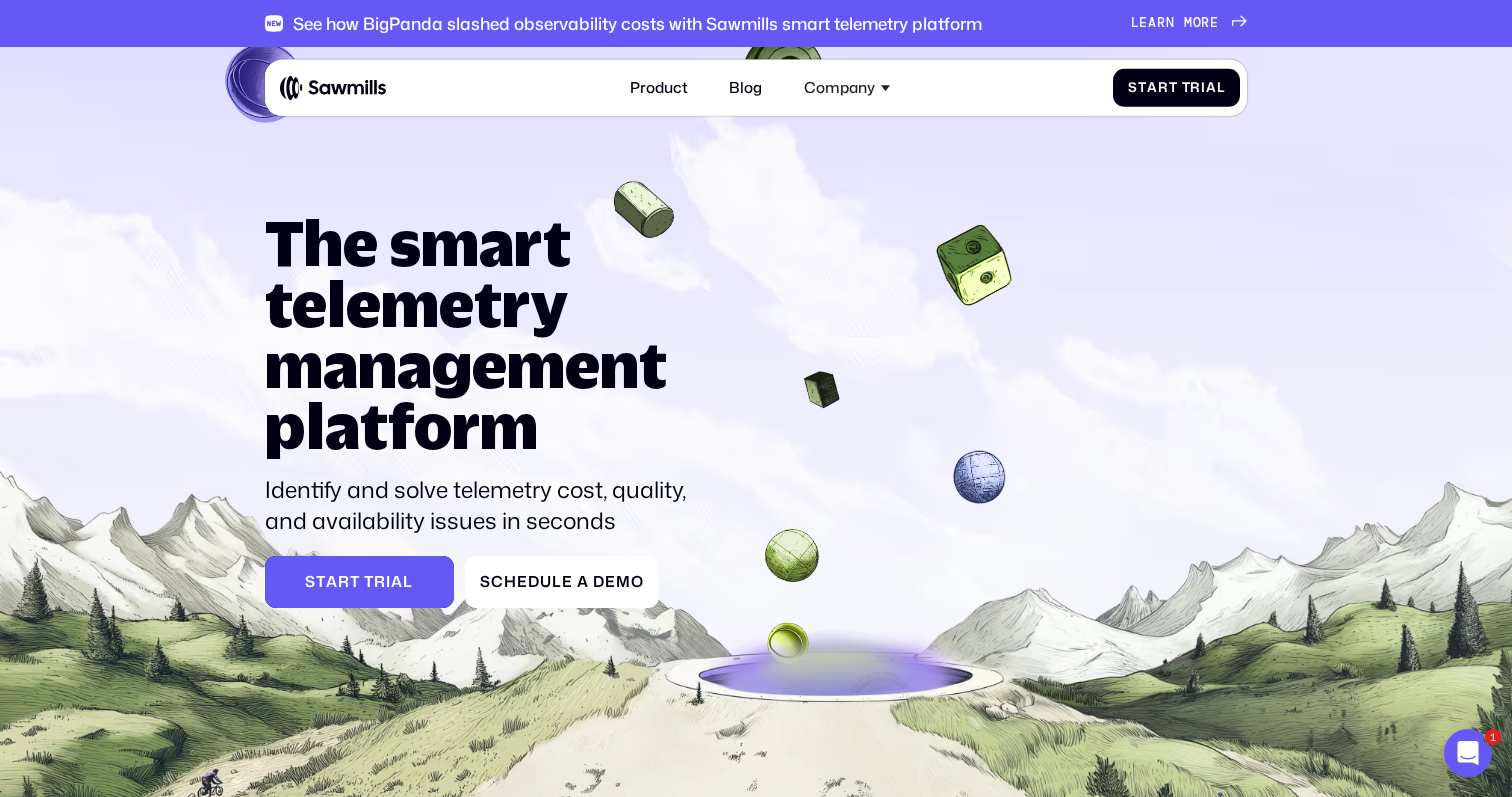 click on "l" at bounding box center [408, 564] 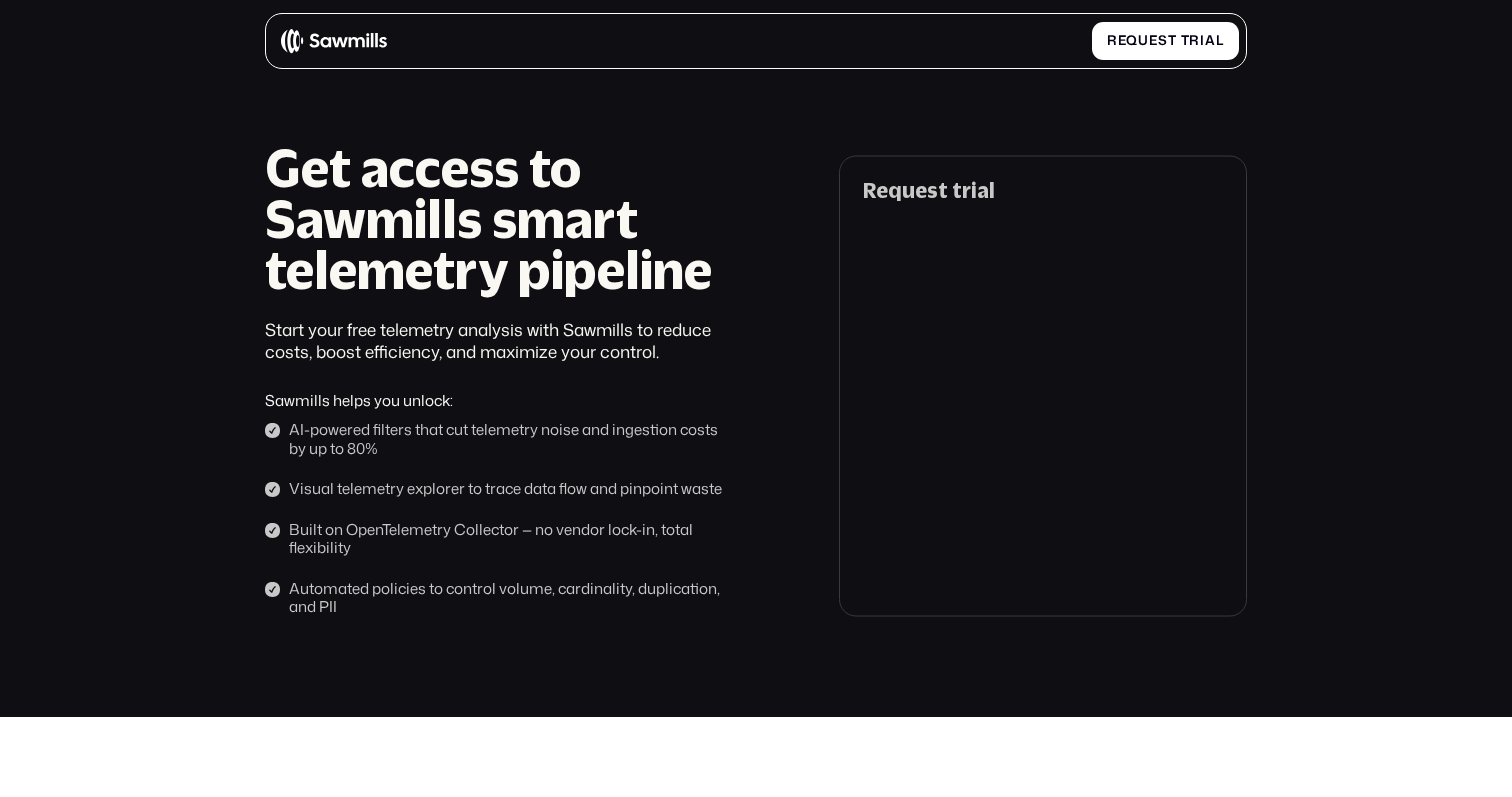 scroll, scrollTop: 0, scrollLeft: 0, axis: both 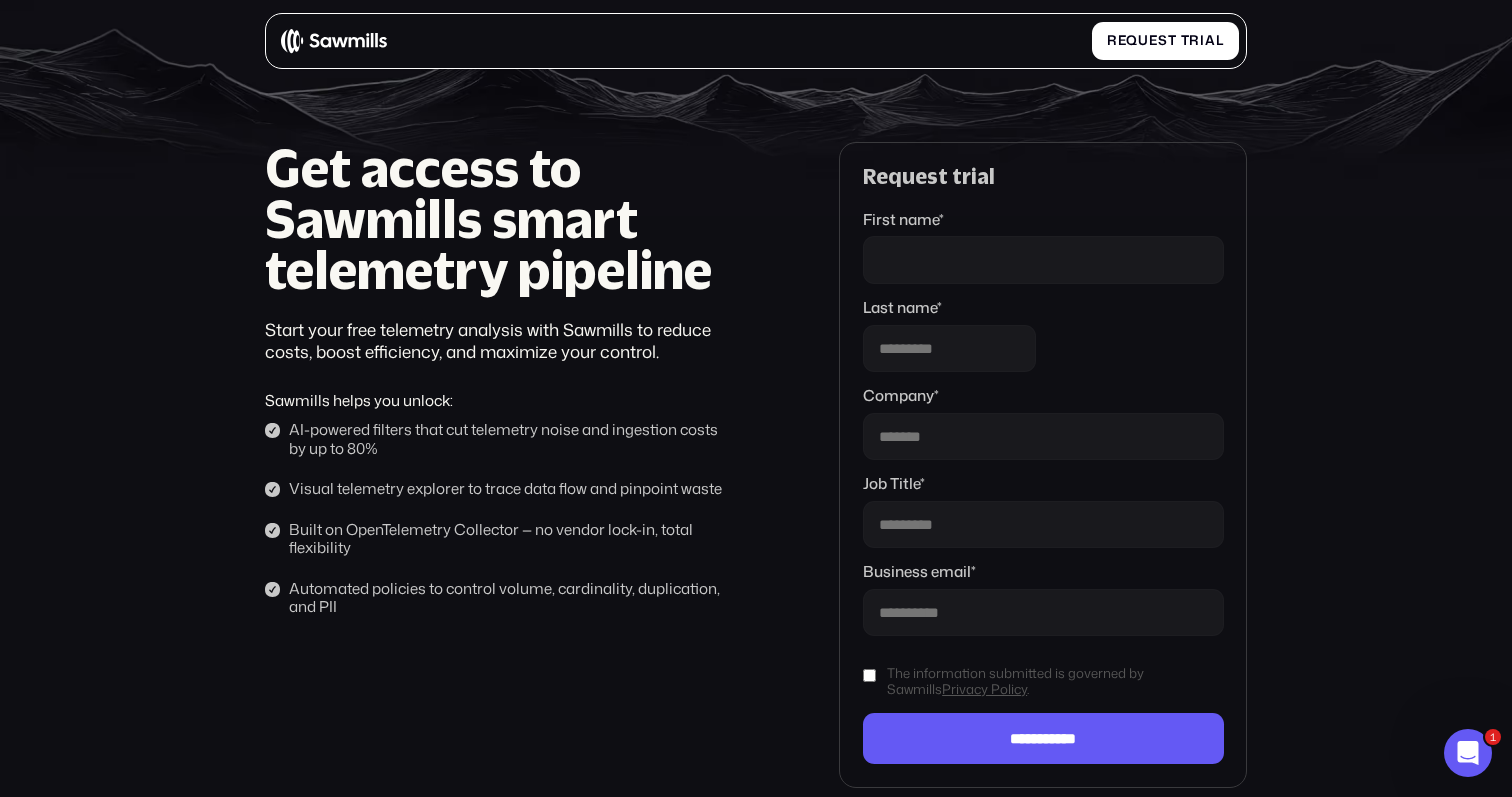 click on "First name *" at bounding box center (1043, 259) 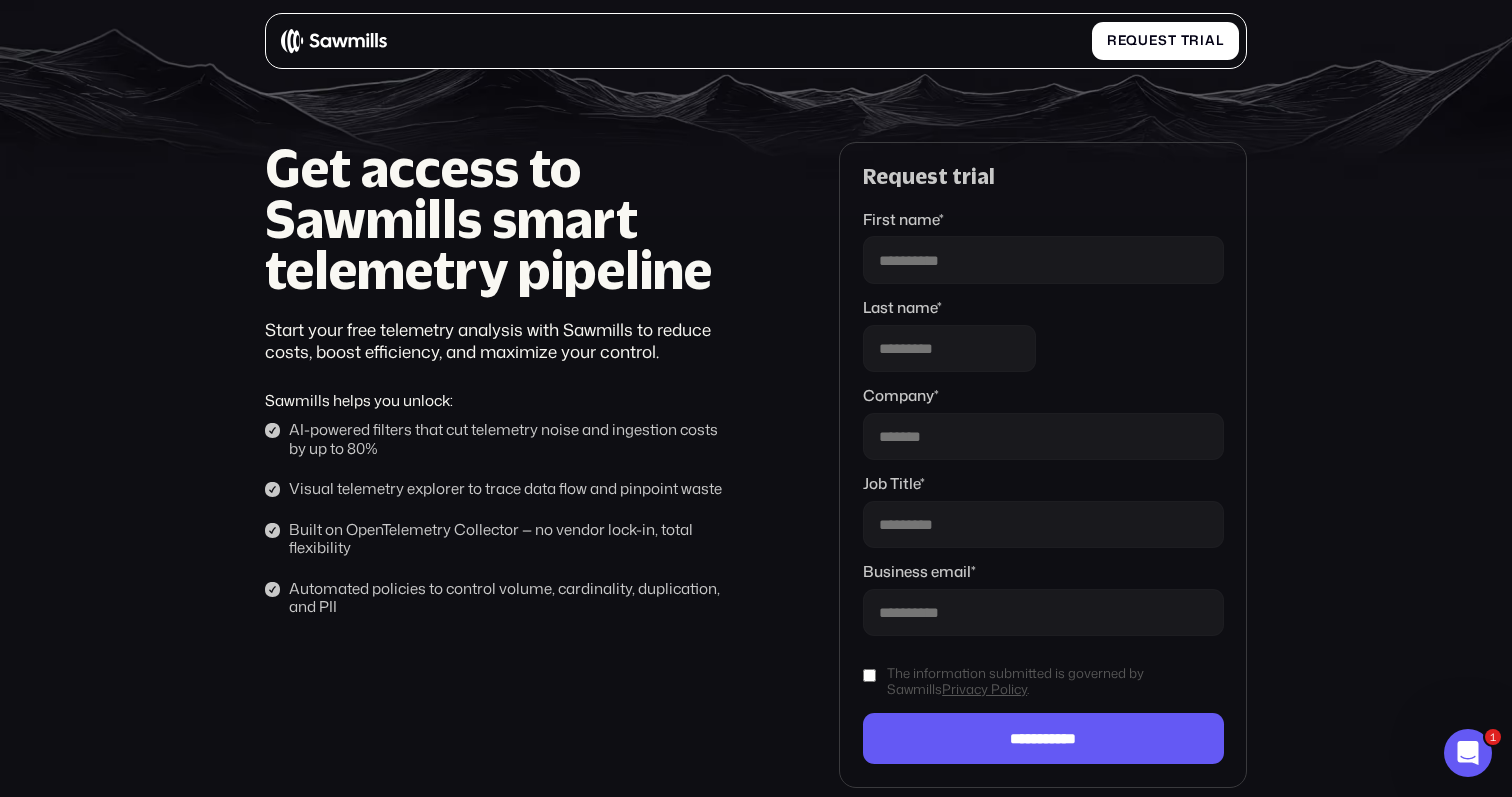 click on "**********" at bounding box center [756, 422] 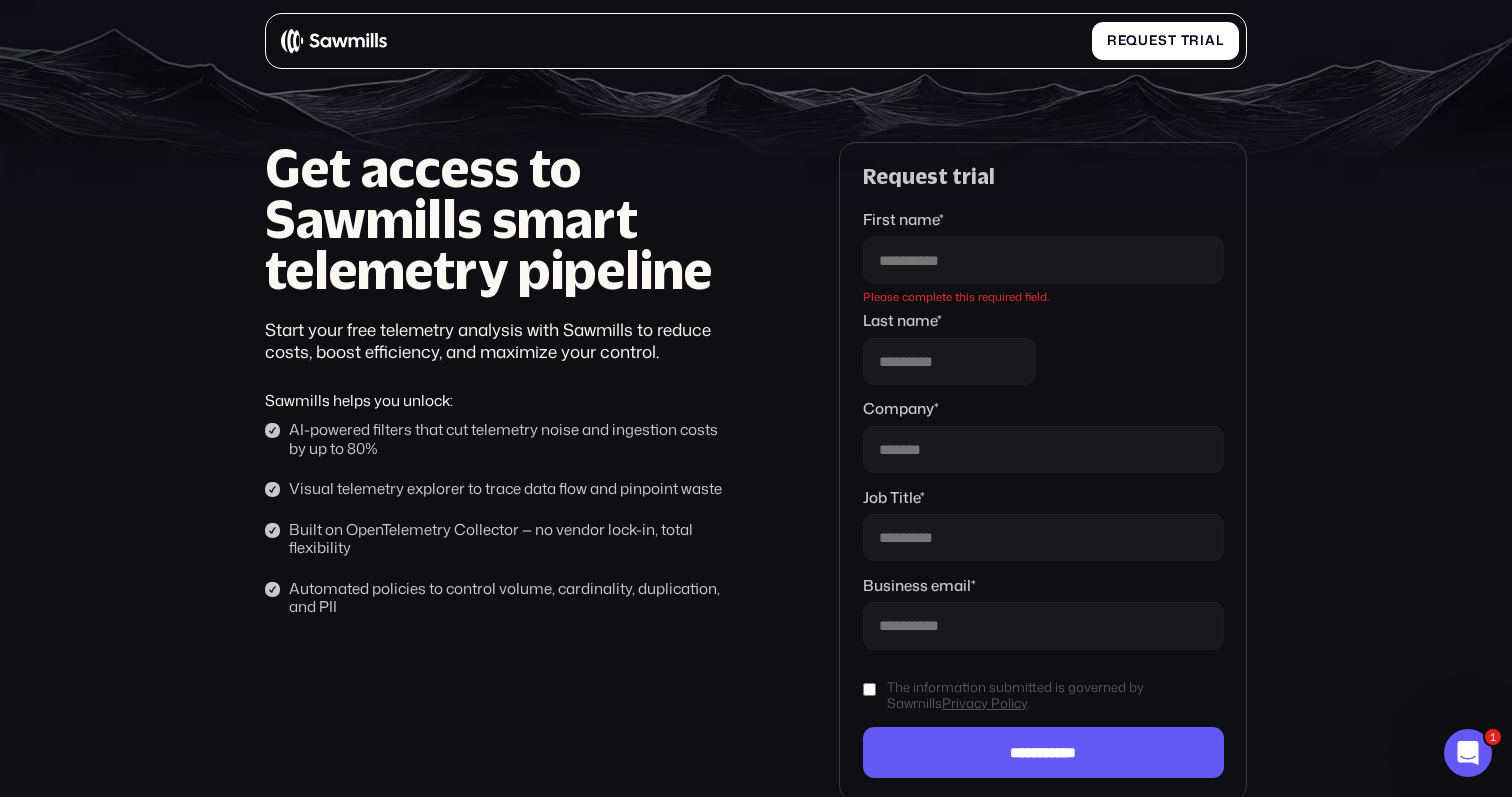 click at bounding box center [334, 41] 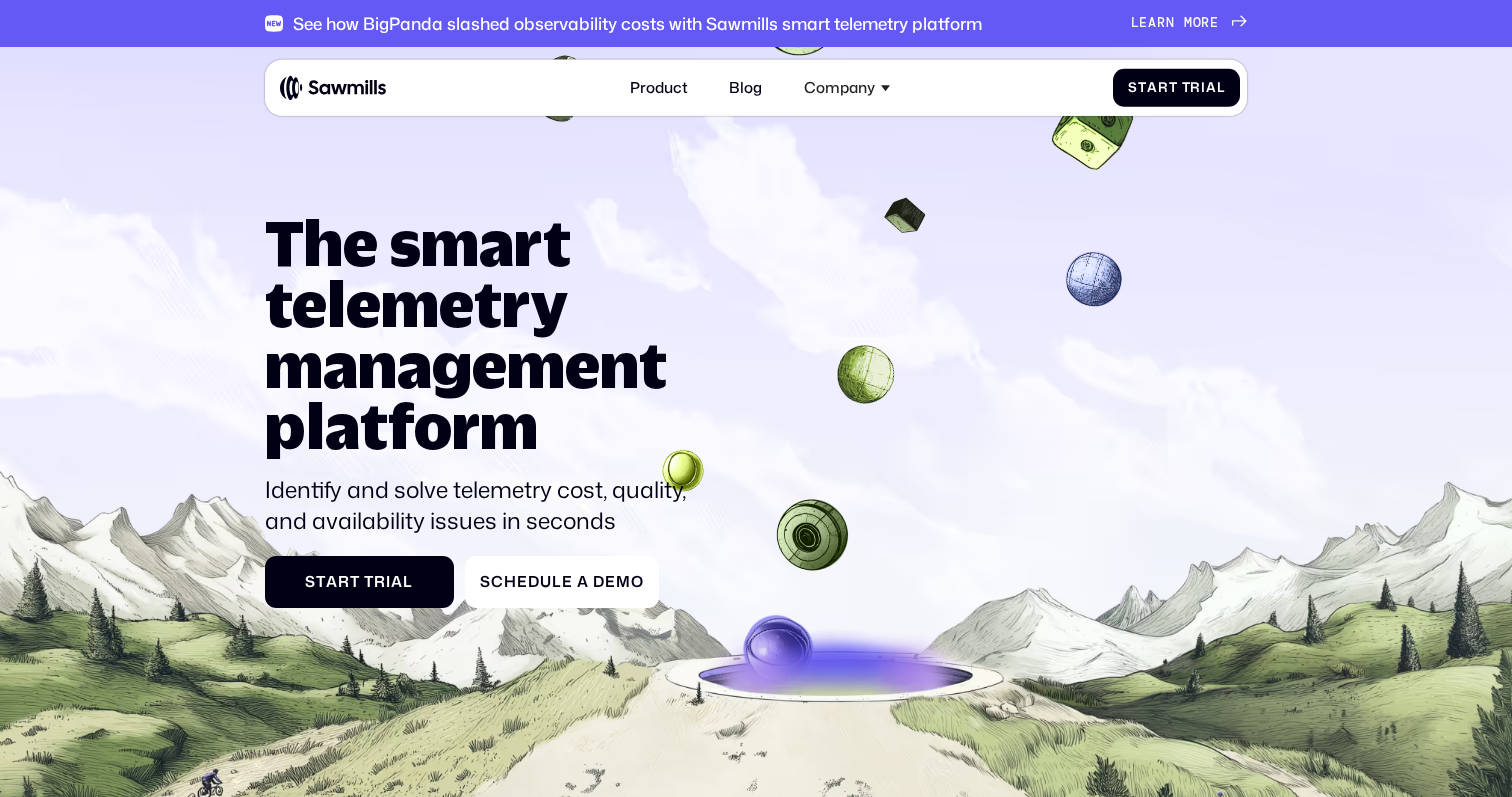 scroll, scrollTop: 0, scrollLeft: 0, axis: both 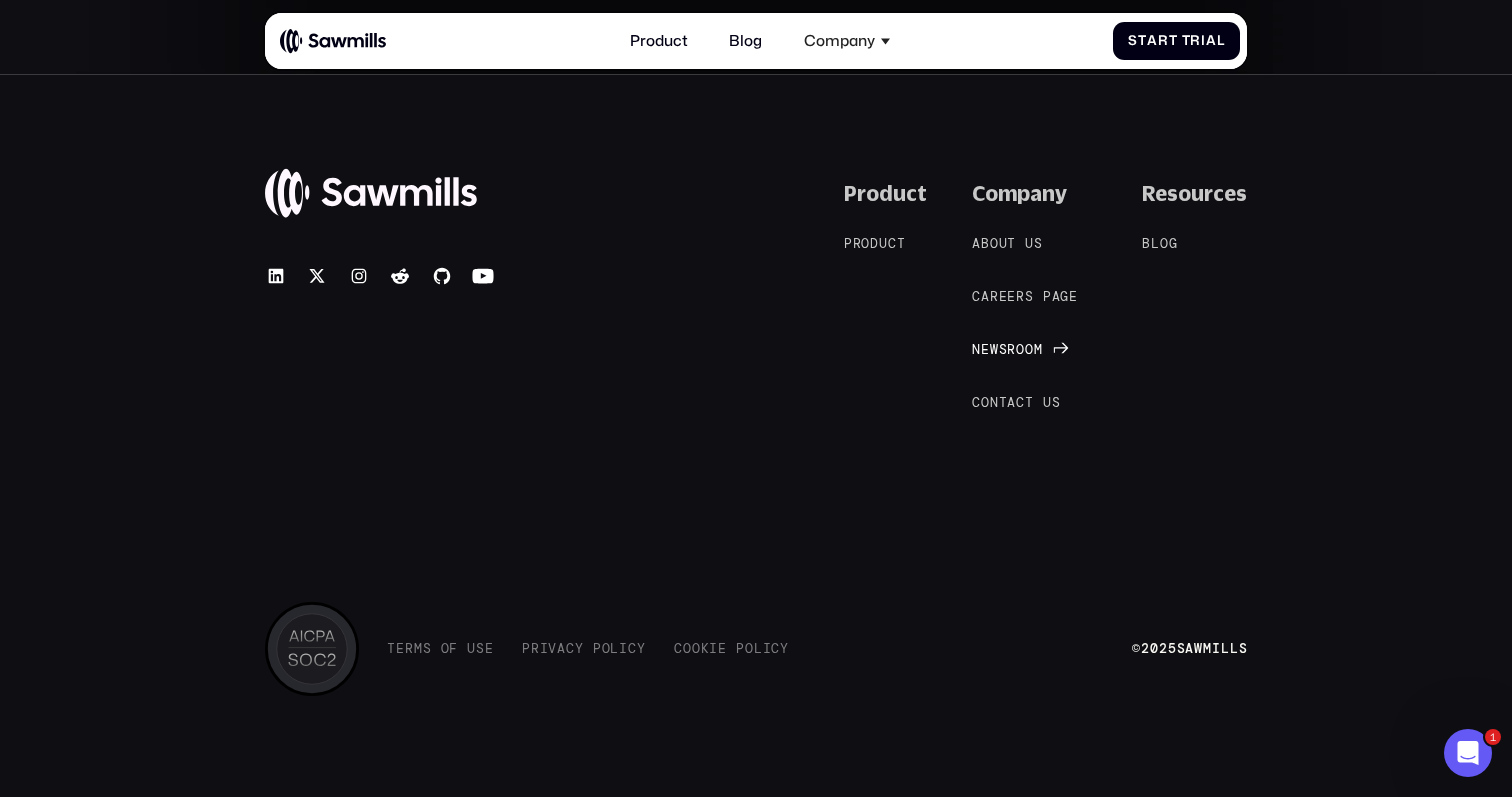 click on "e" at bounding box center (985, 334) 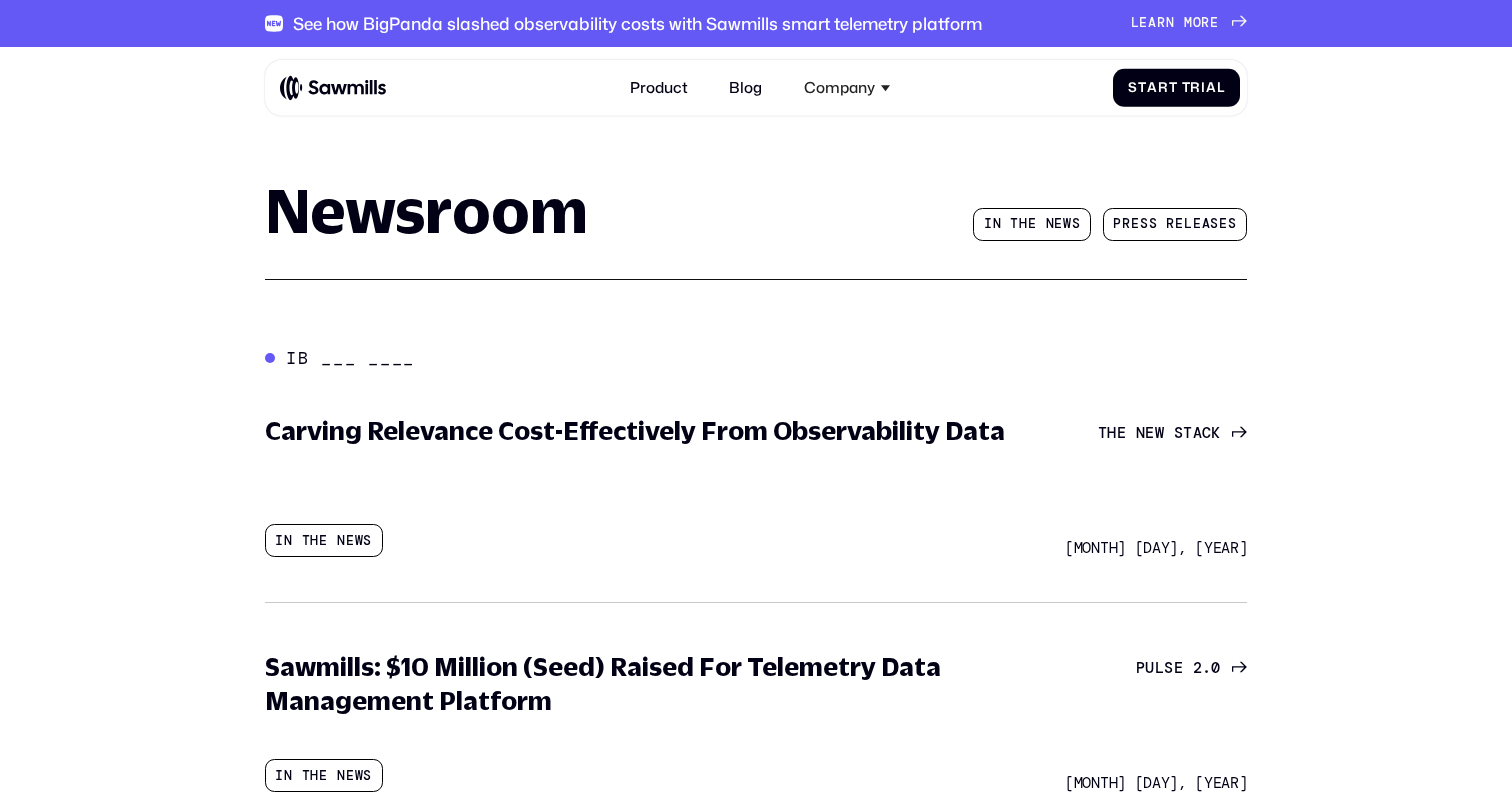 scroll, scrollTop: 0, scrollLeft: 0, axis: both 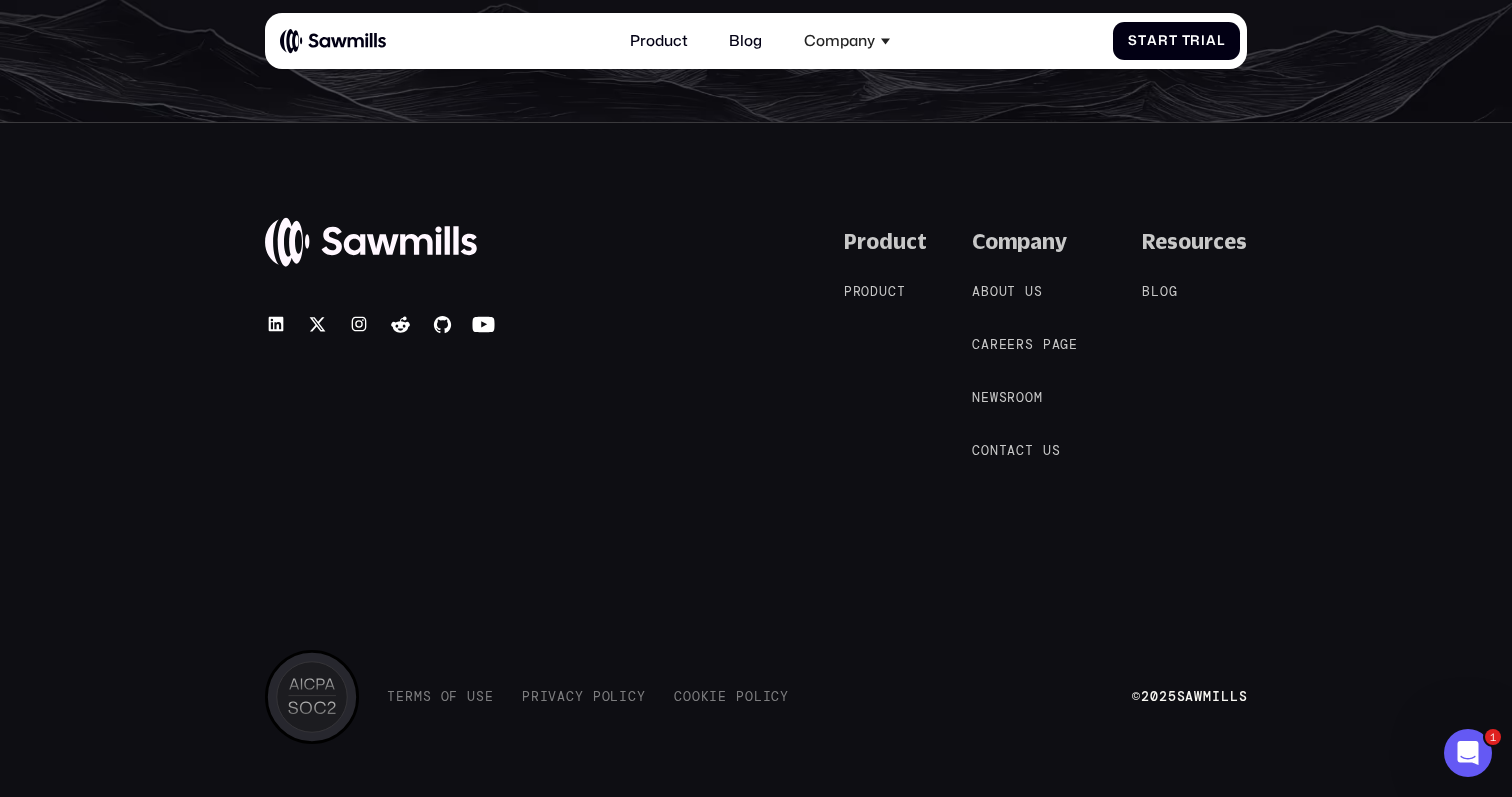 click at bounding box center [333, 41] 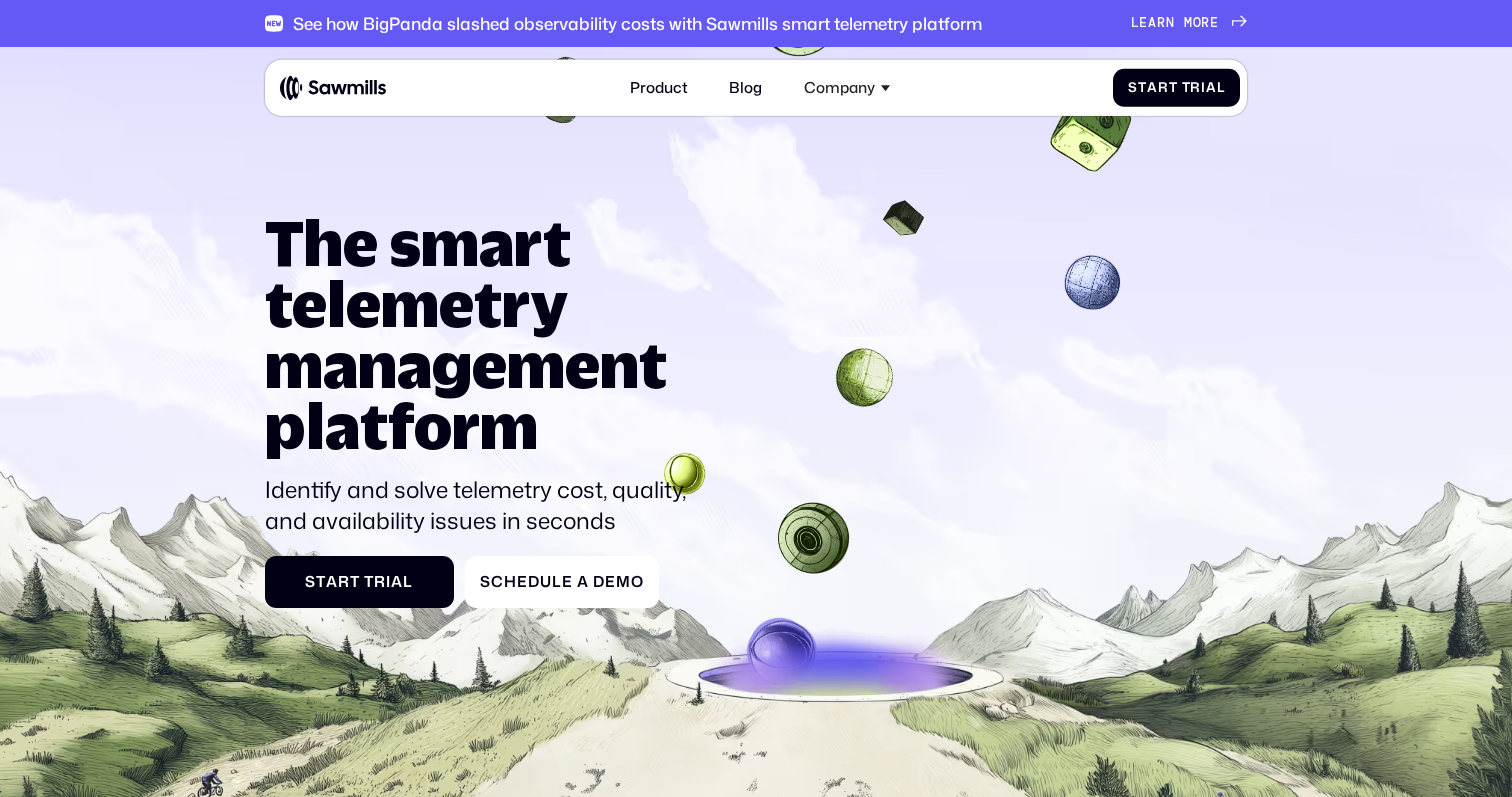 scroll, scrollTop: 0, scrollLeft: 0, axis: both 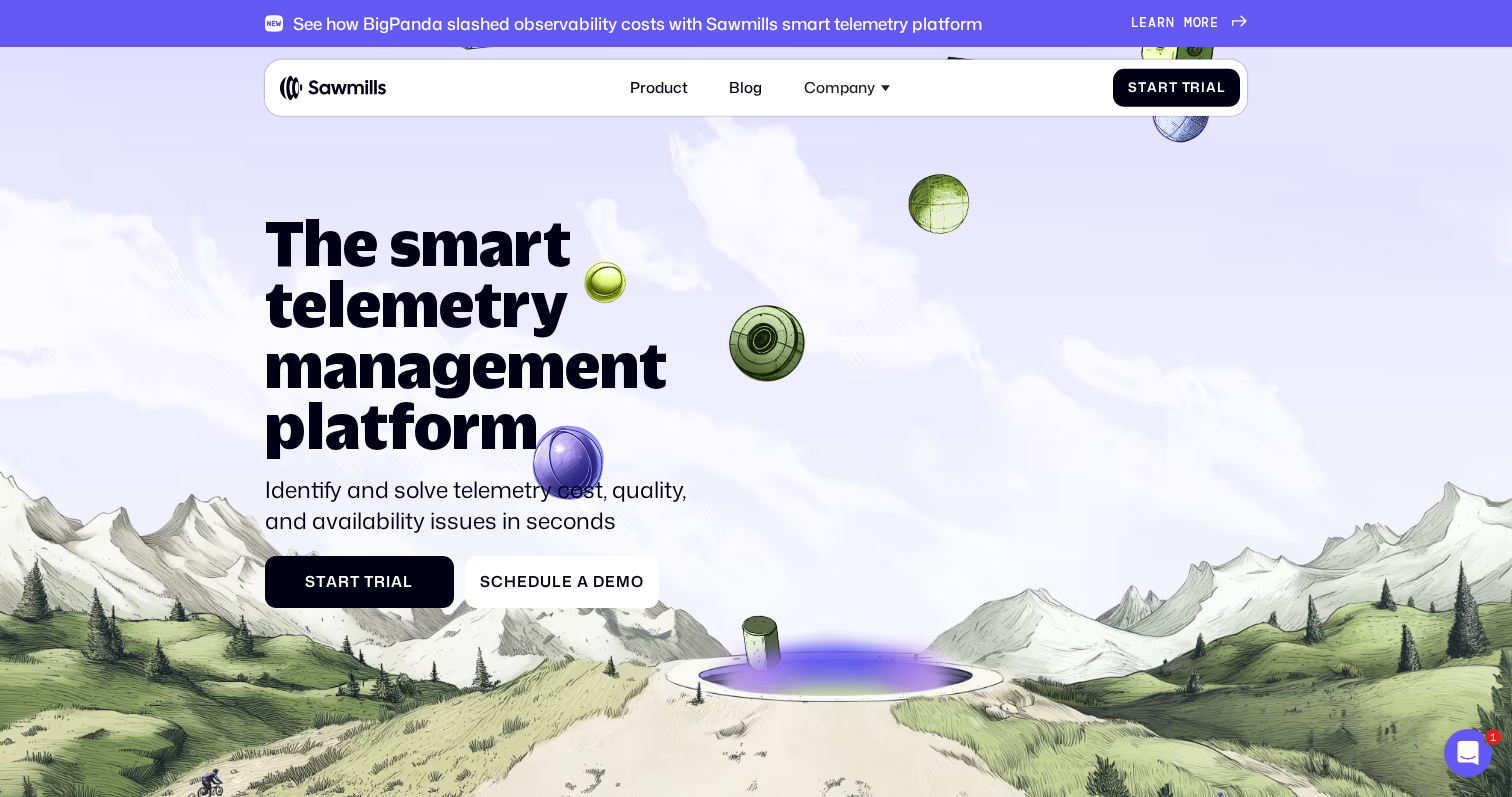 click on "a" at bounding box center [1152, 23] 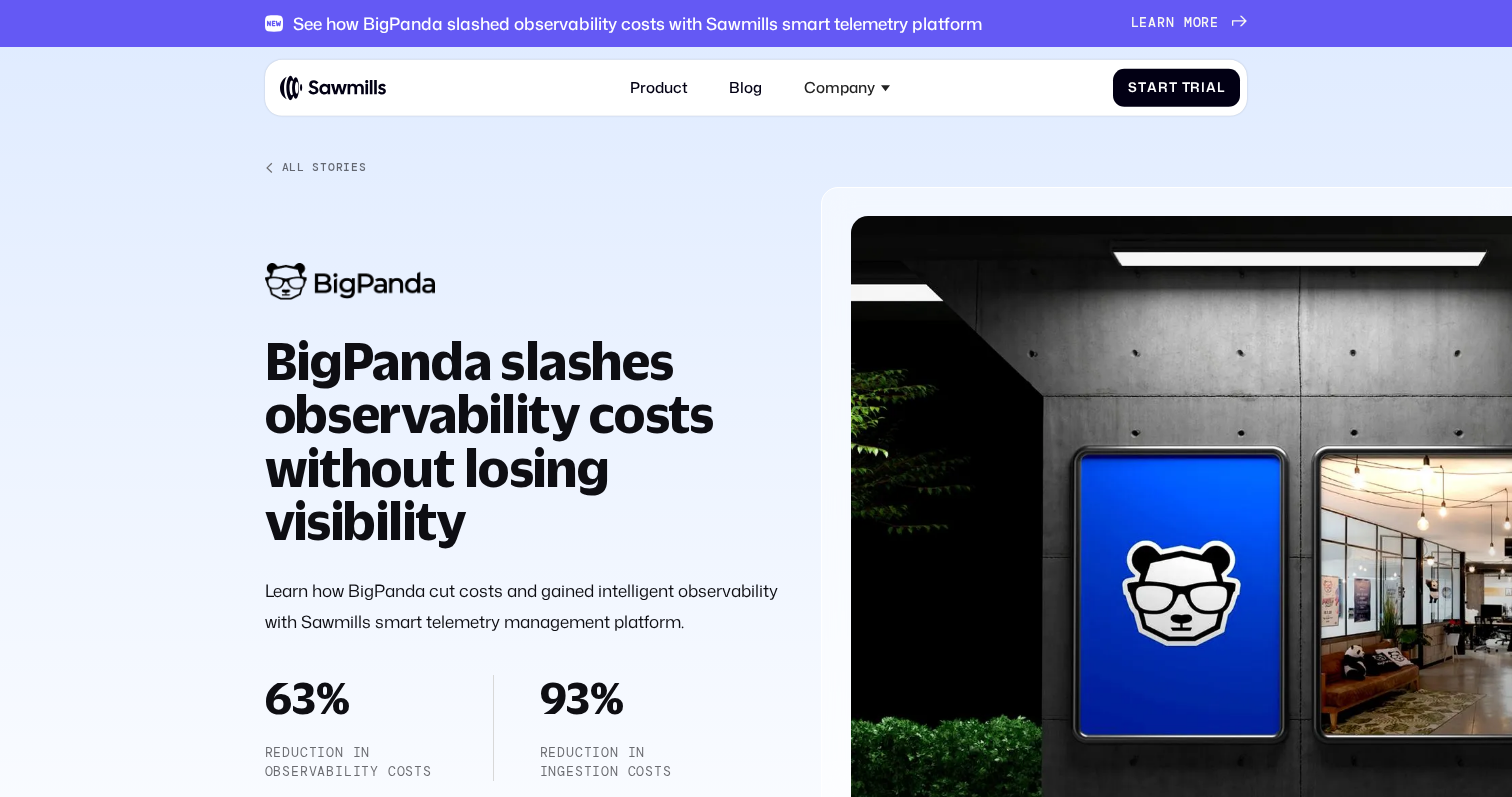 scroll, scrollTop: 0, scrollLeft: 0, axis: both 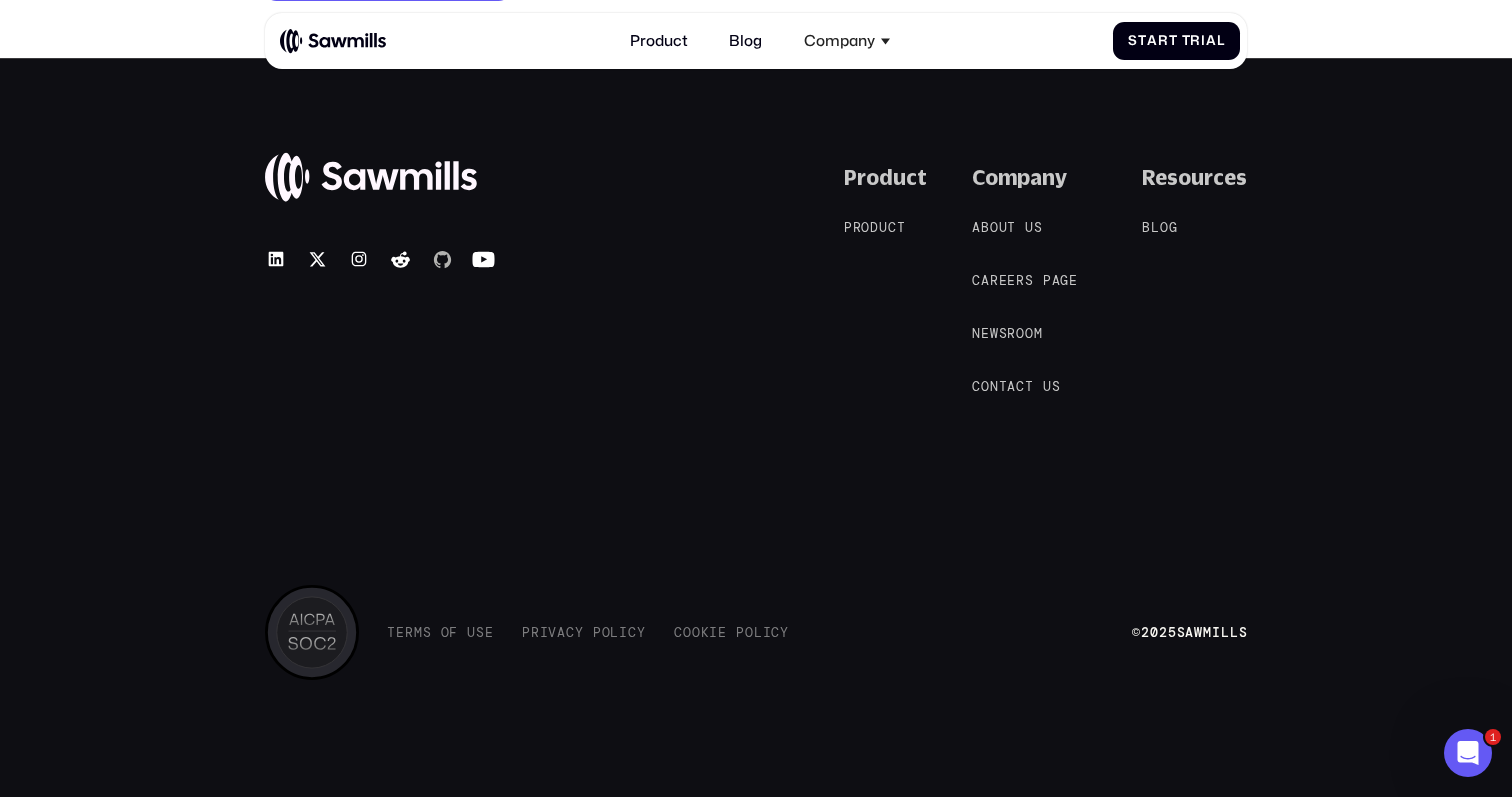 click at bounding box center [442, 259] 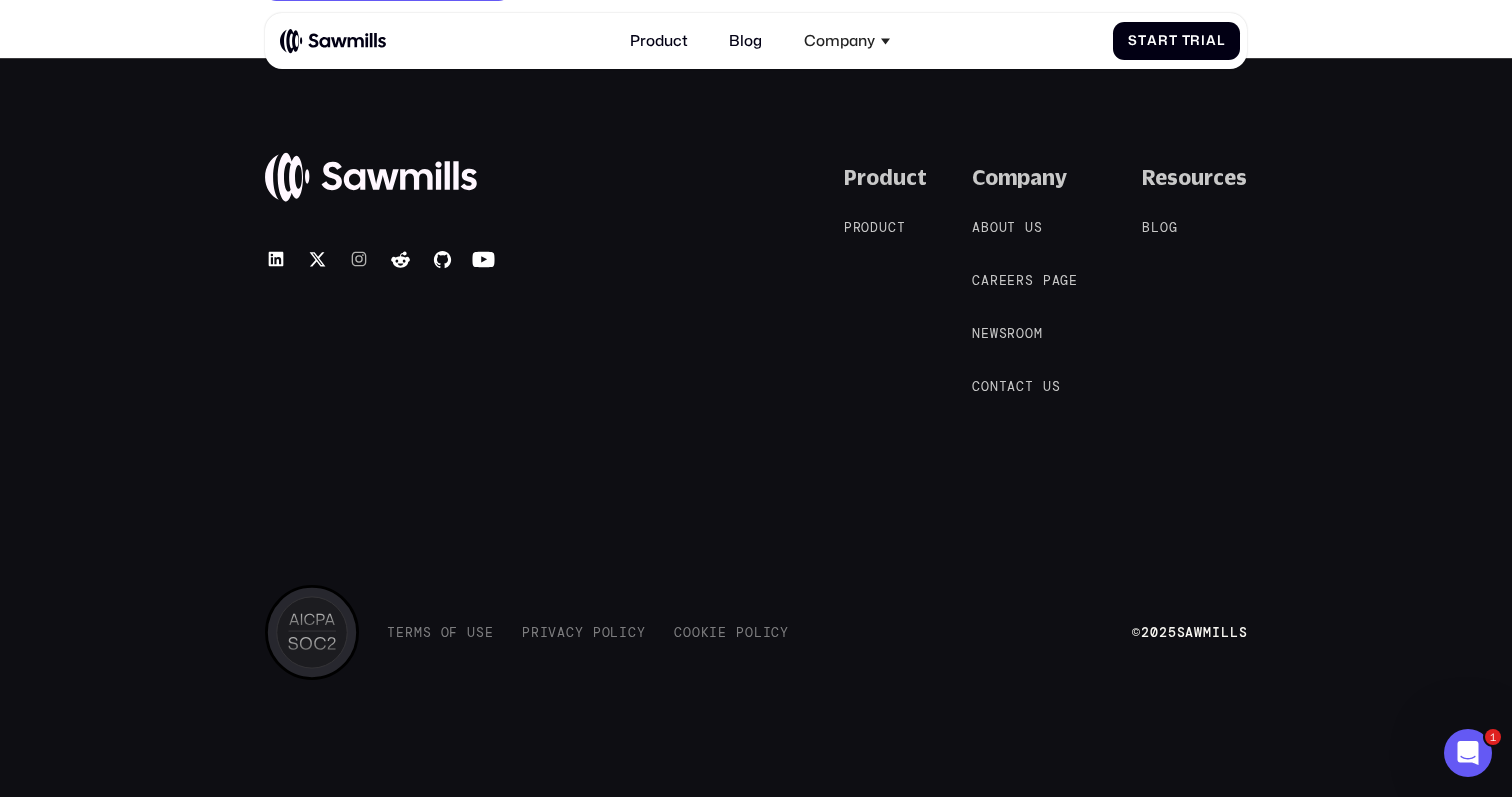 click at bounding box center (359, 259) 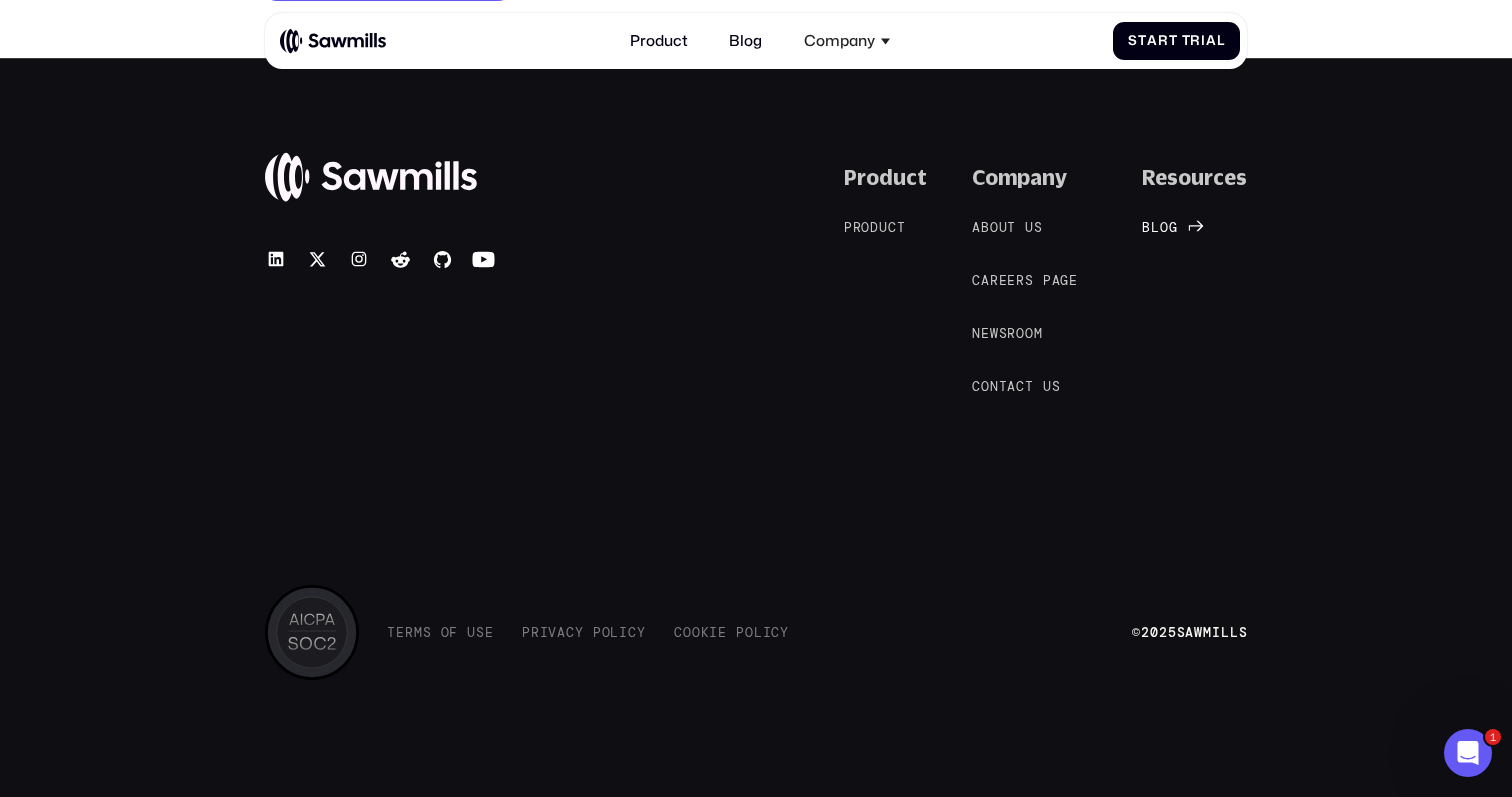 click on "g" at bounding box center [1173, 212] 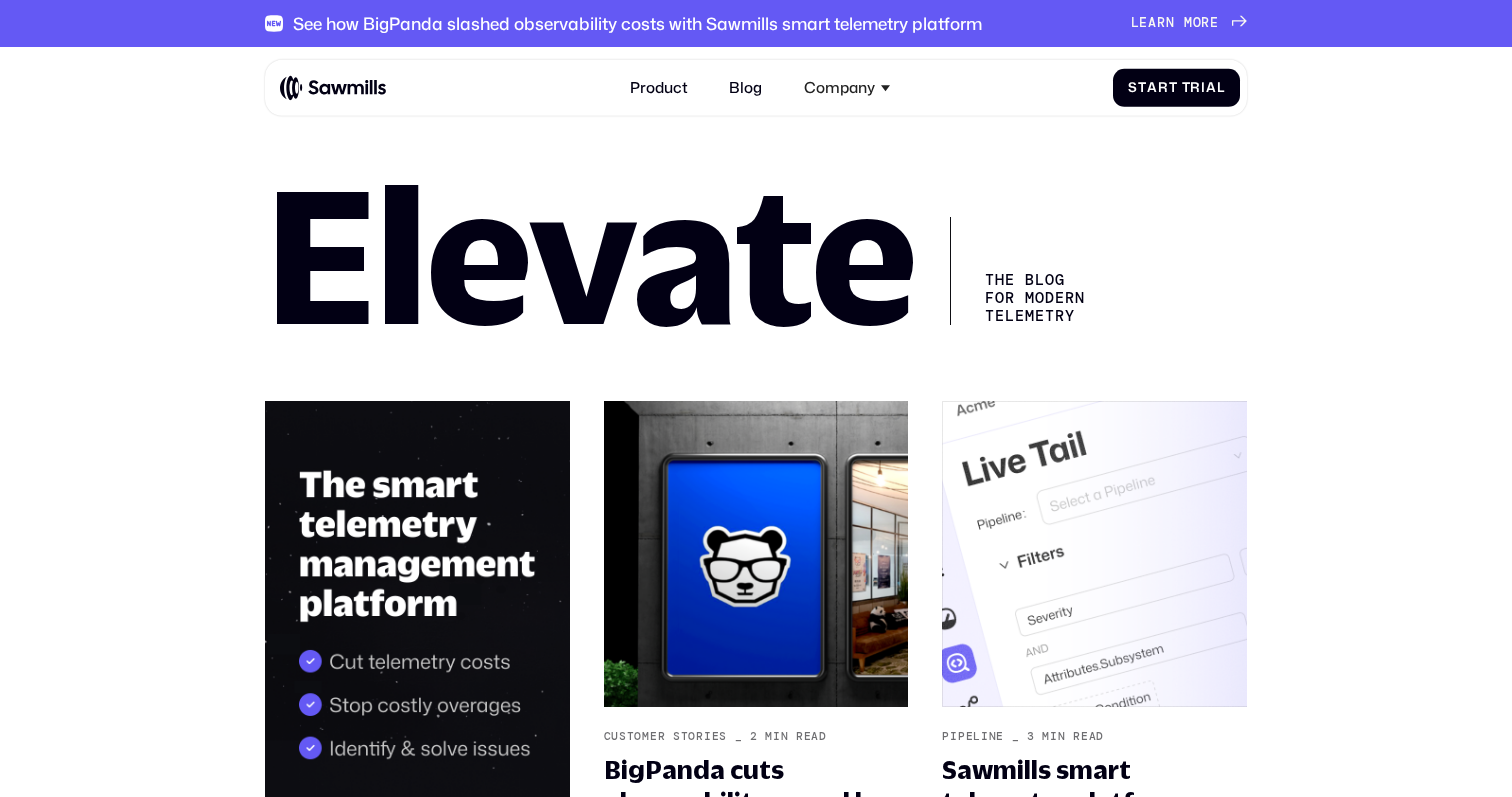 scroll, scrollTop: 0, scrollLeft: 0, axis: both 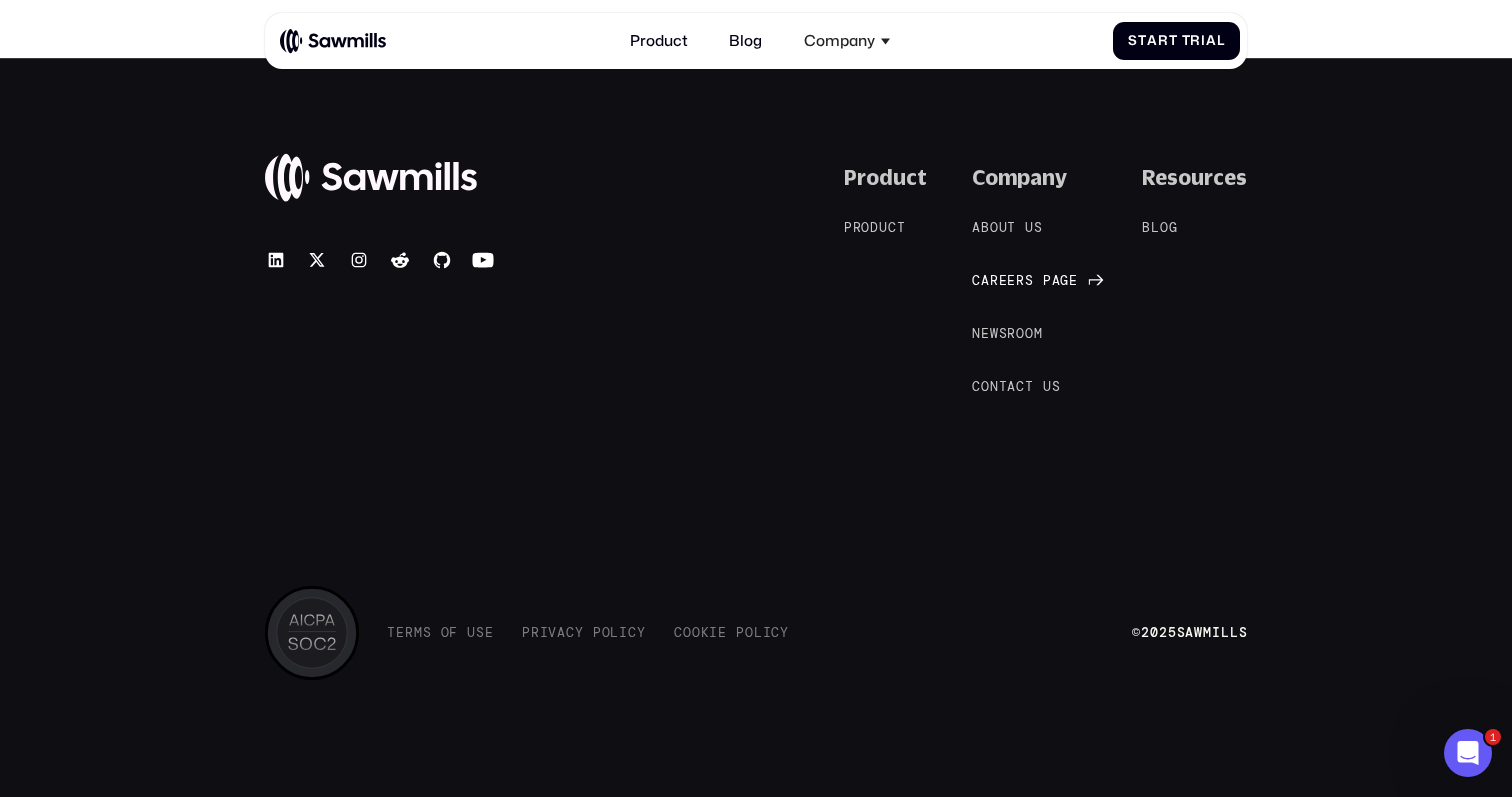 click on "r" at bounding box center [1020, 265] 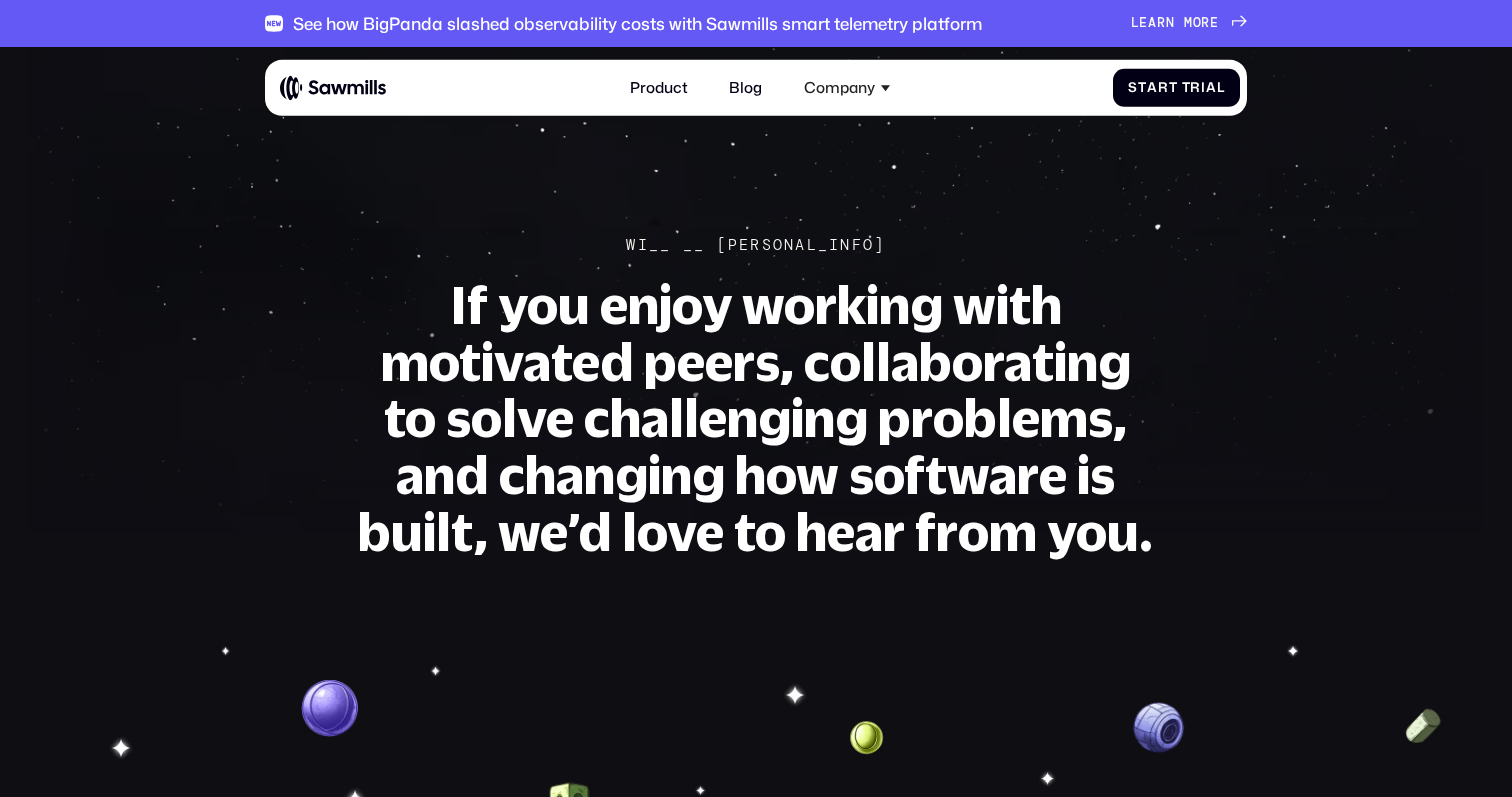 scroll, scrollTop: 0, scrollLeft: 0, axis: both 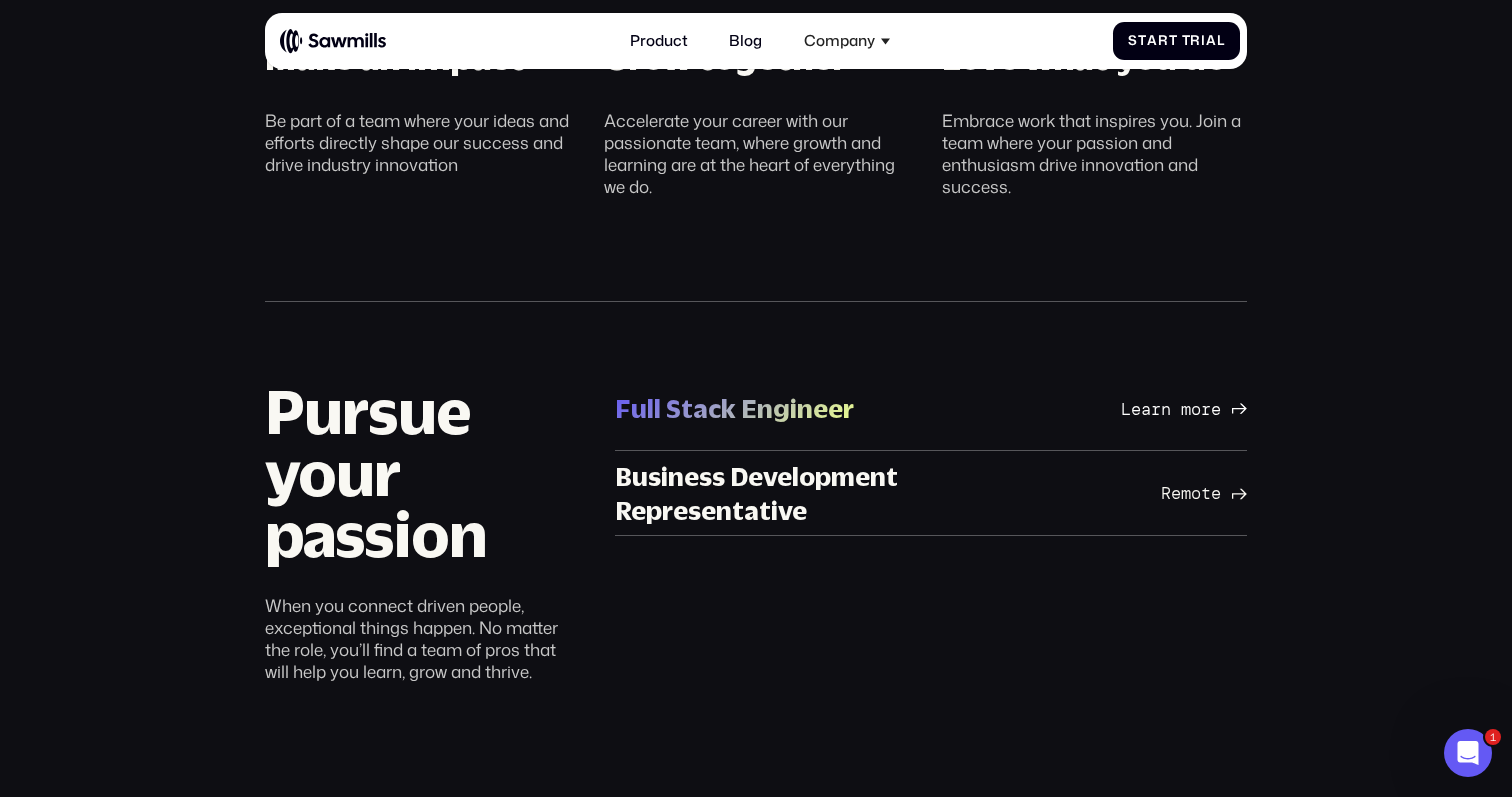 click on "Full Stack Engineer" at bounding box center [734, 408] 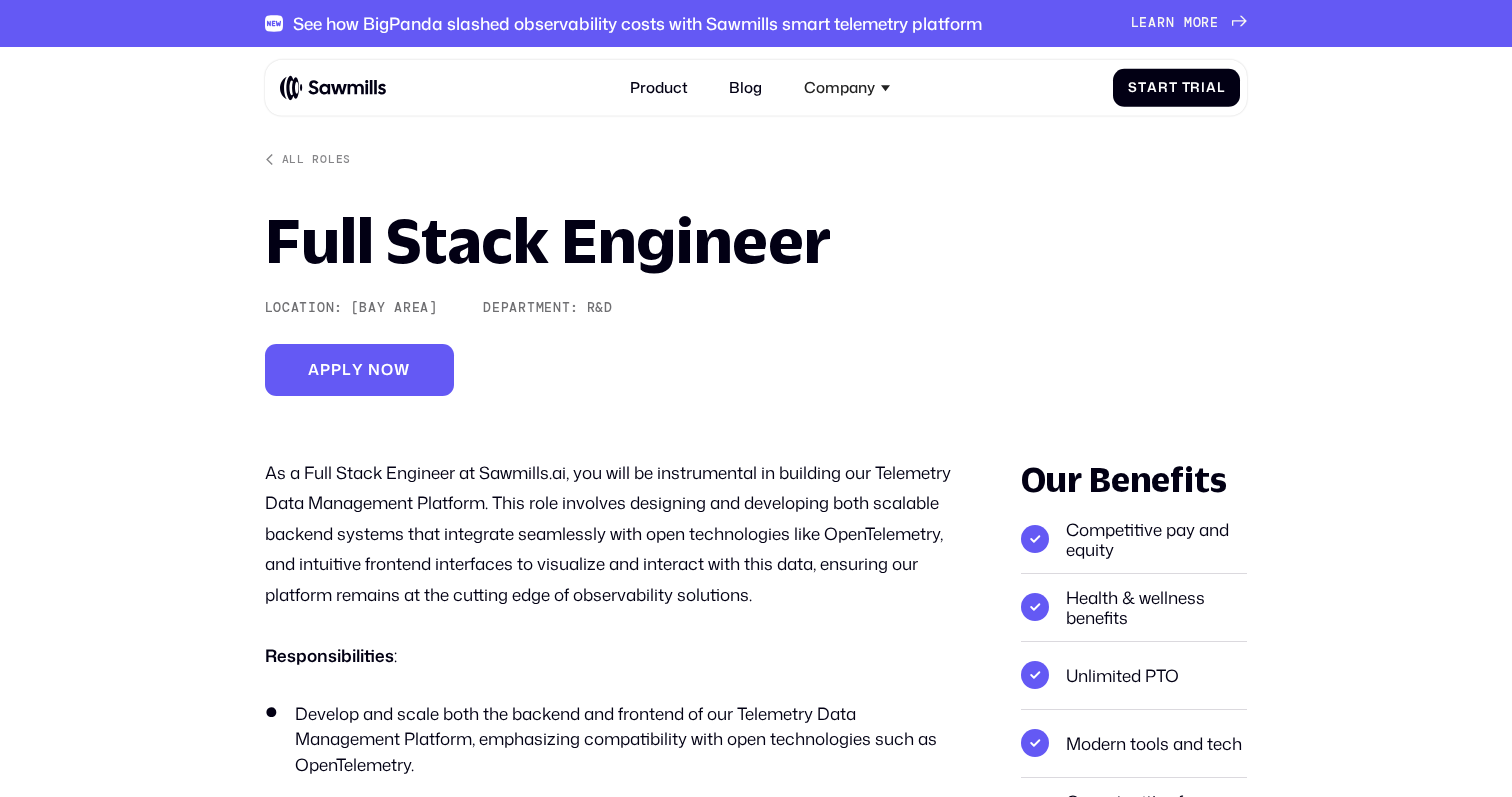 scroll, scrollTop: 0, scrollLeft: 0, axis: both 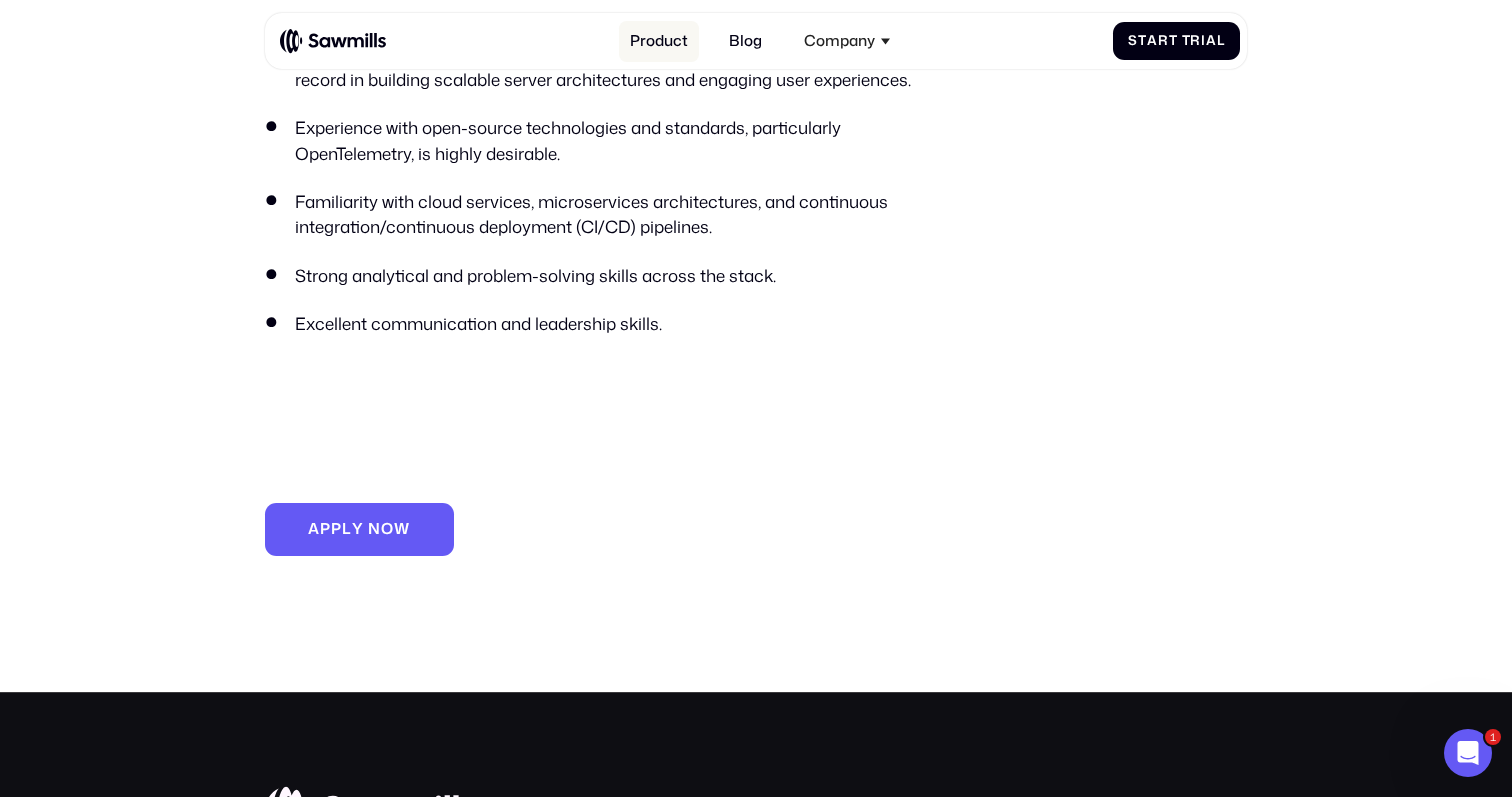 click on "Product" at bounding box center [659, 41] 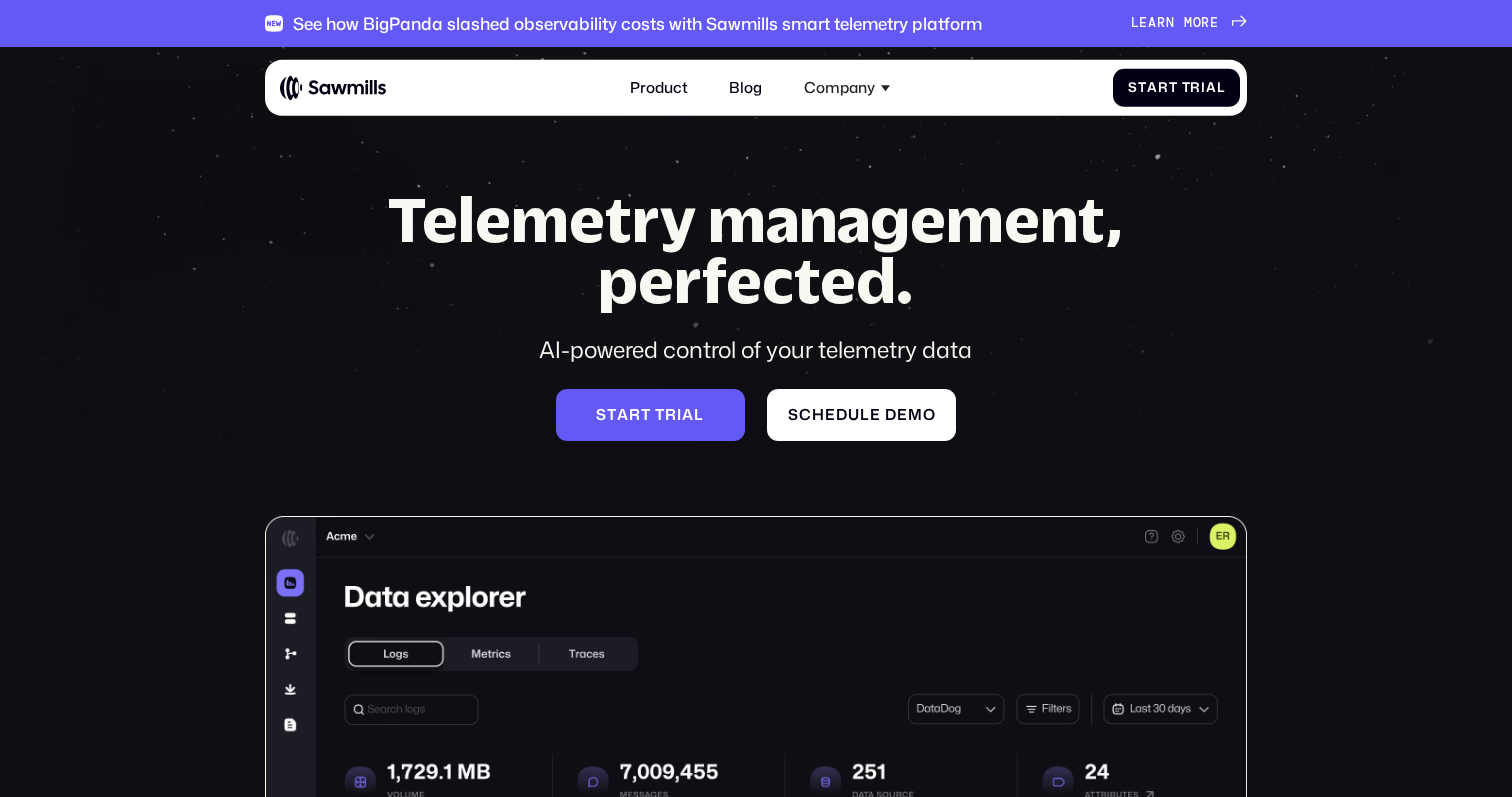 scroll, scrollTop: 0, scrollLeft: 0, axis: both 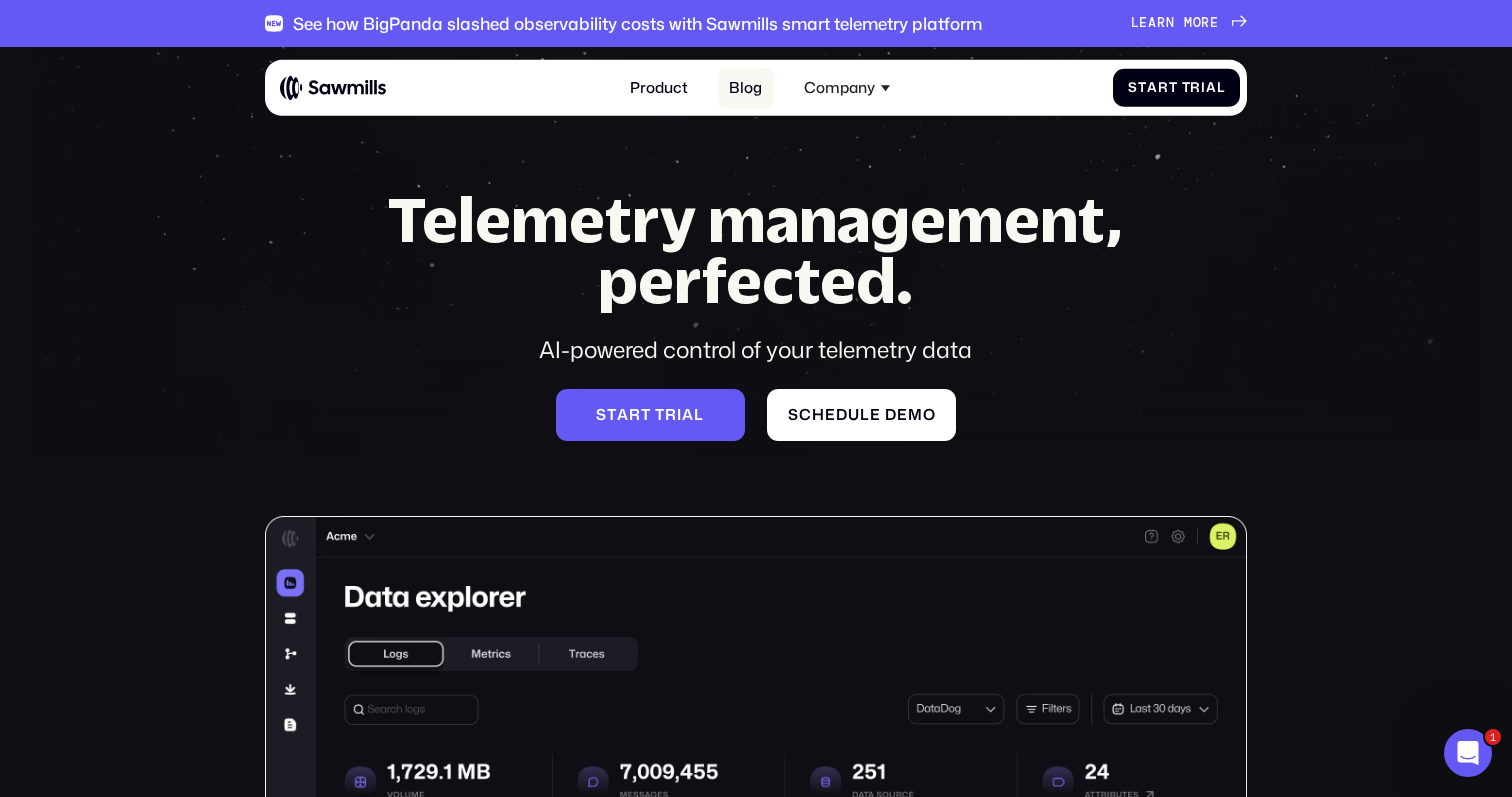 click on "Blog" at bounding box center [746, 88] 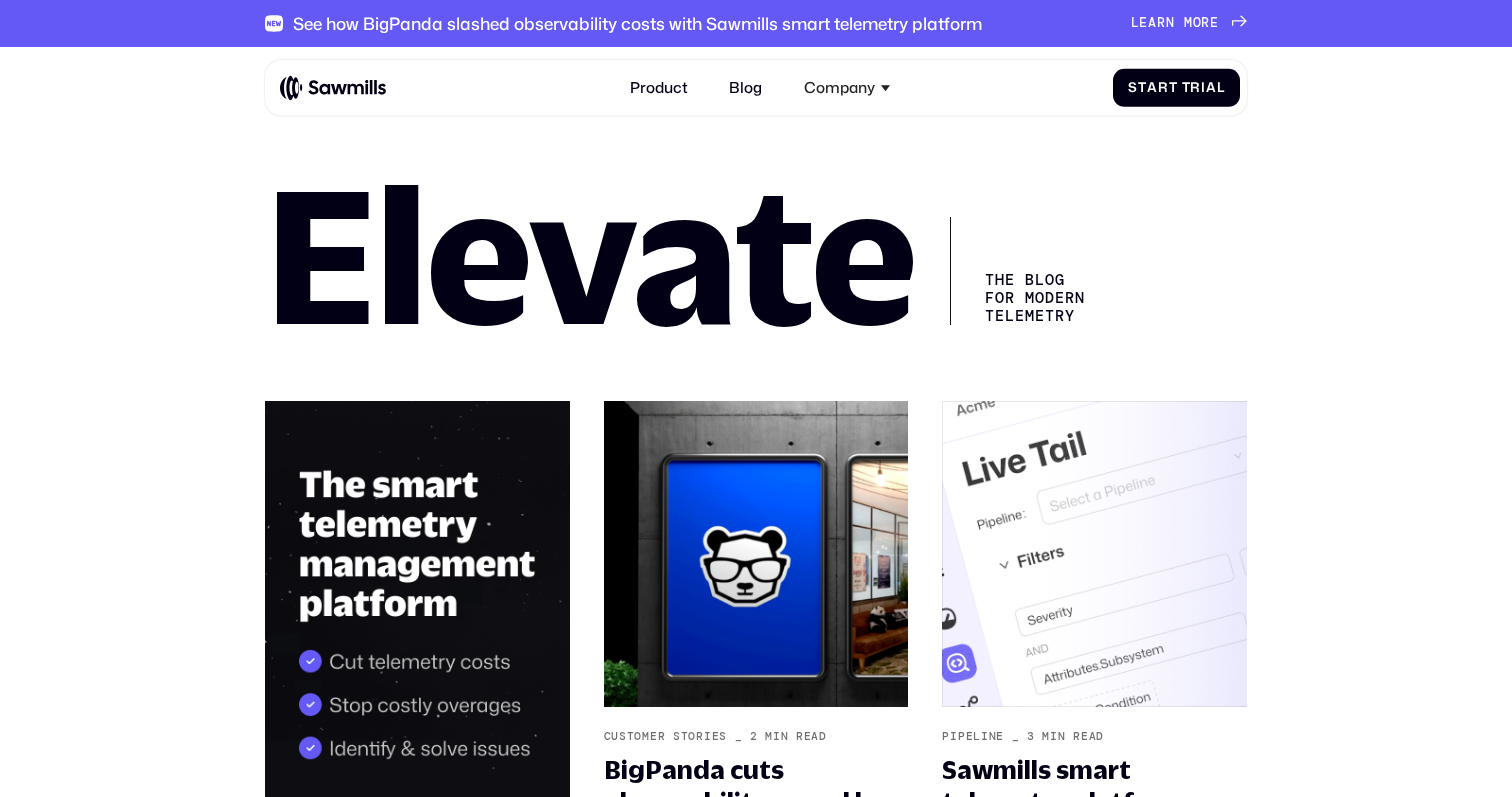 scroll, scrollTop: 0, scrollLeft: 0, axis: both 